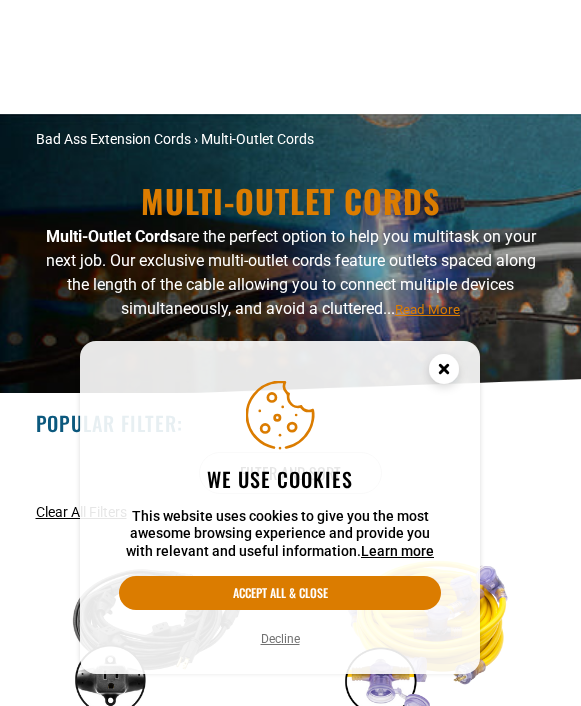 scroll, scrollTop: 480, scrollLeft: 0, axis: vertical 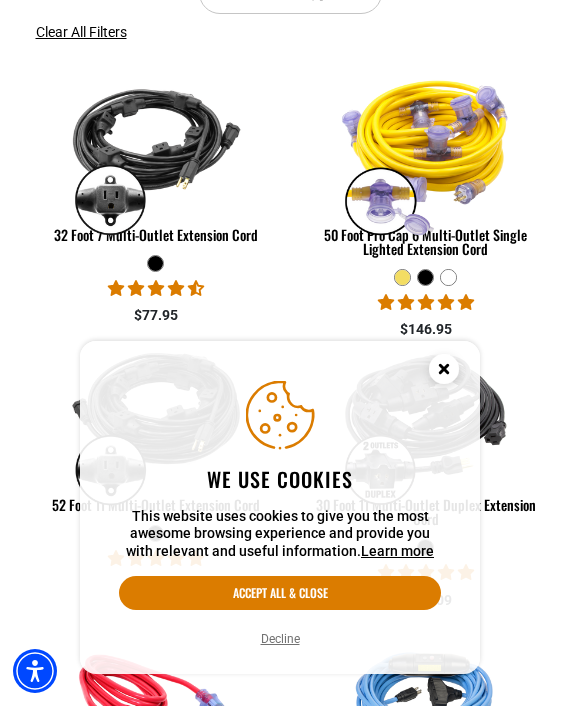 click 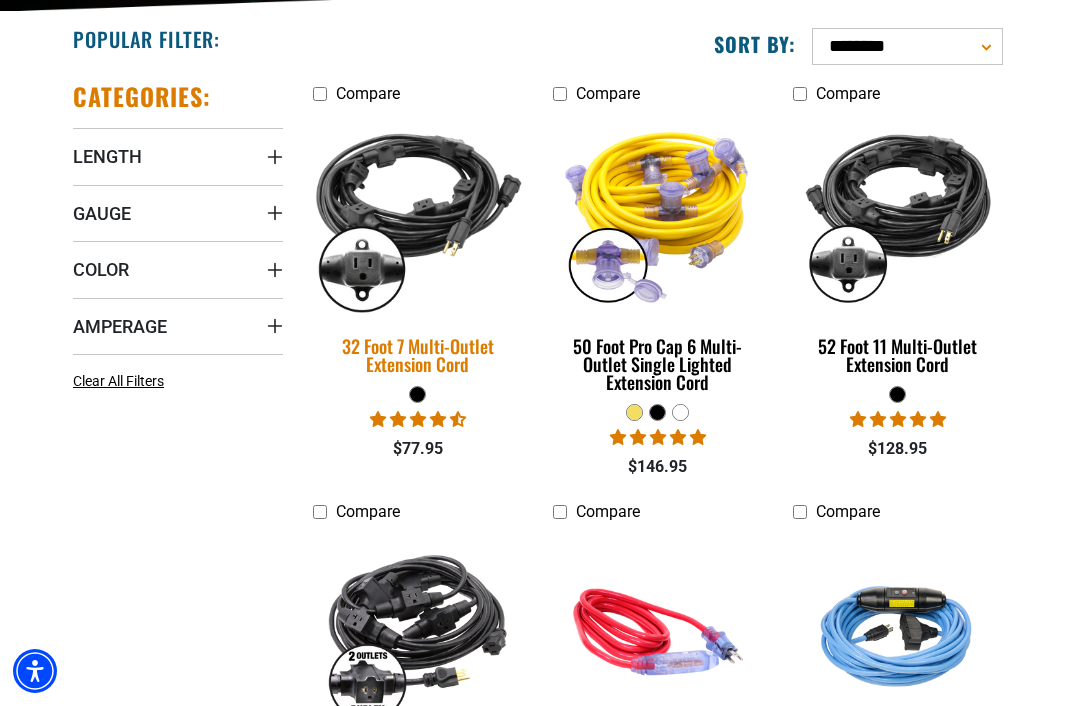 scroll, scrollTop: 423, scrollLeft: 0, axis: vertical 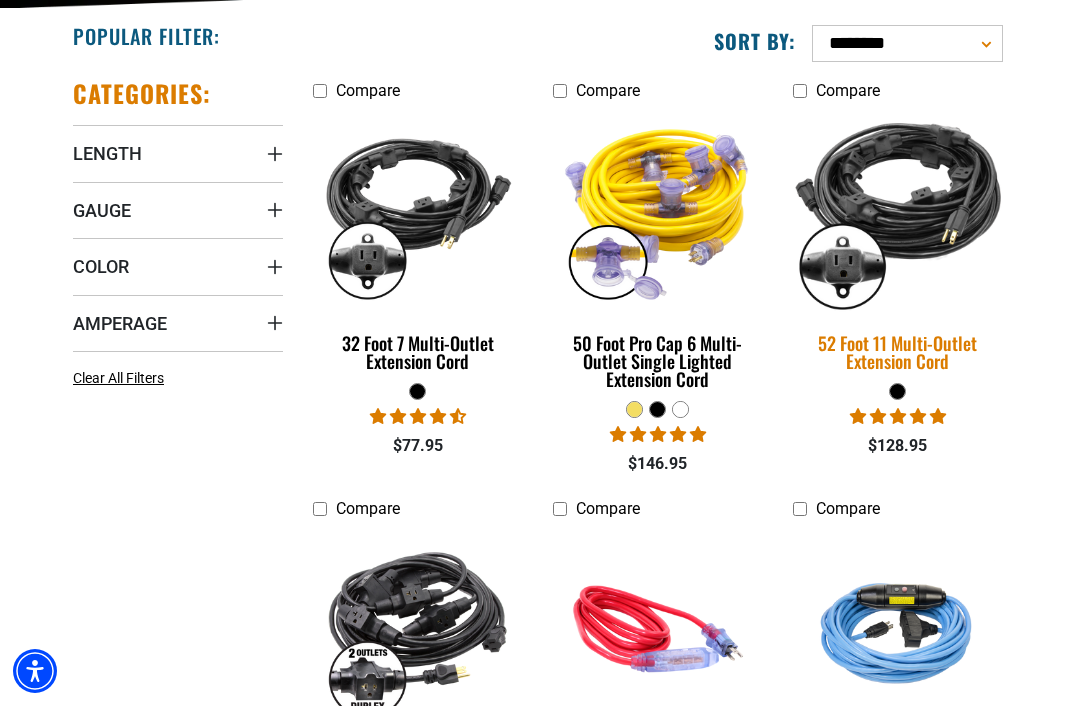 click on "52 Foot 11 Multi-Outlet Extension Cord" at bounding box center [898, 352] 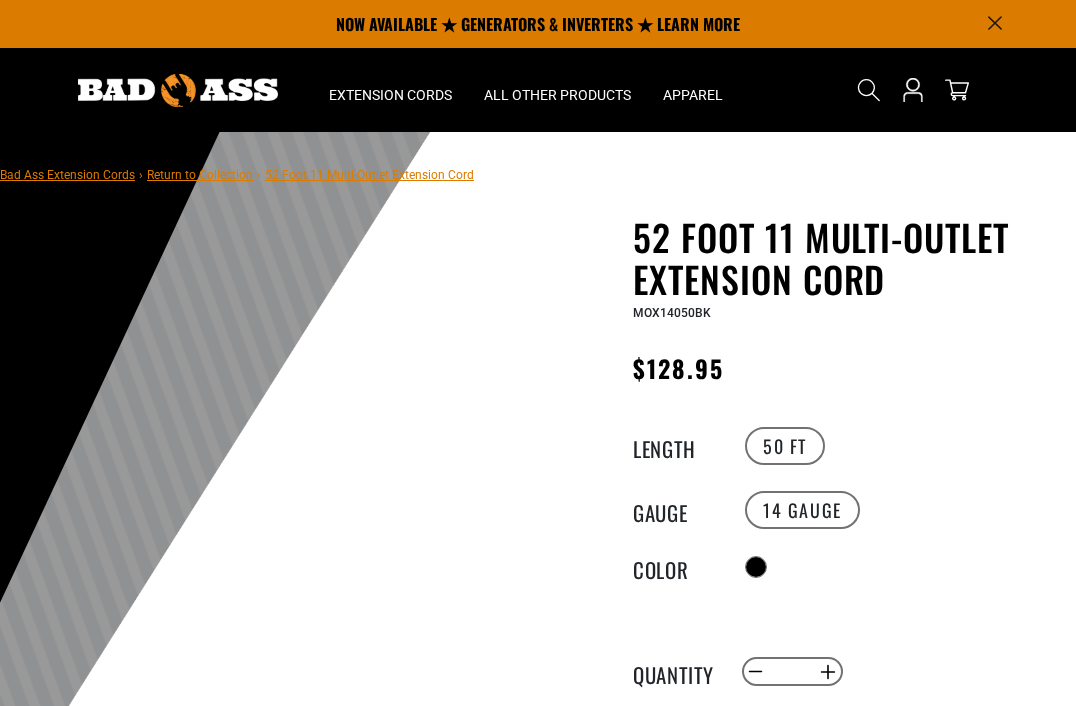 scroll, scrollTop: 0, scrollLeft: 0, axis: both 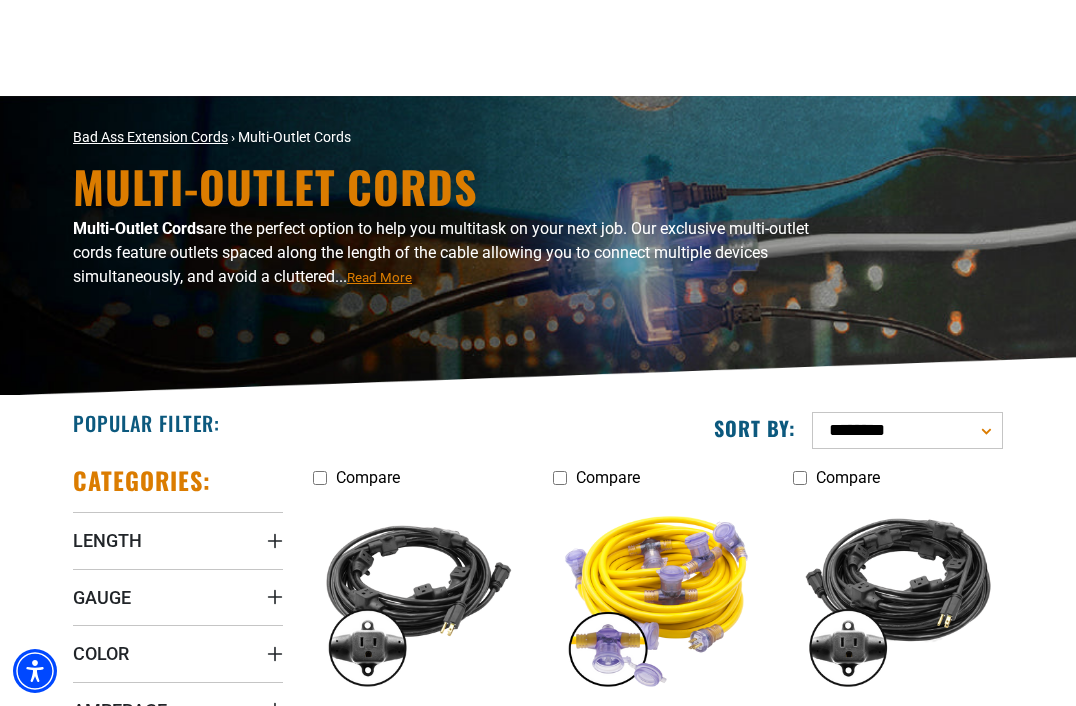 click on "Bad Ass Extension Cords" at bounding box center (150, 137) 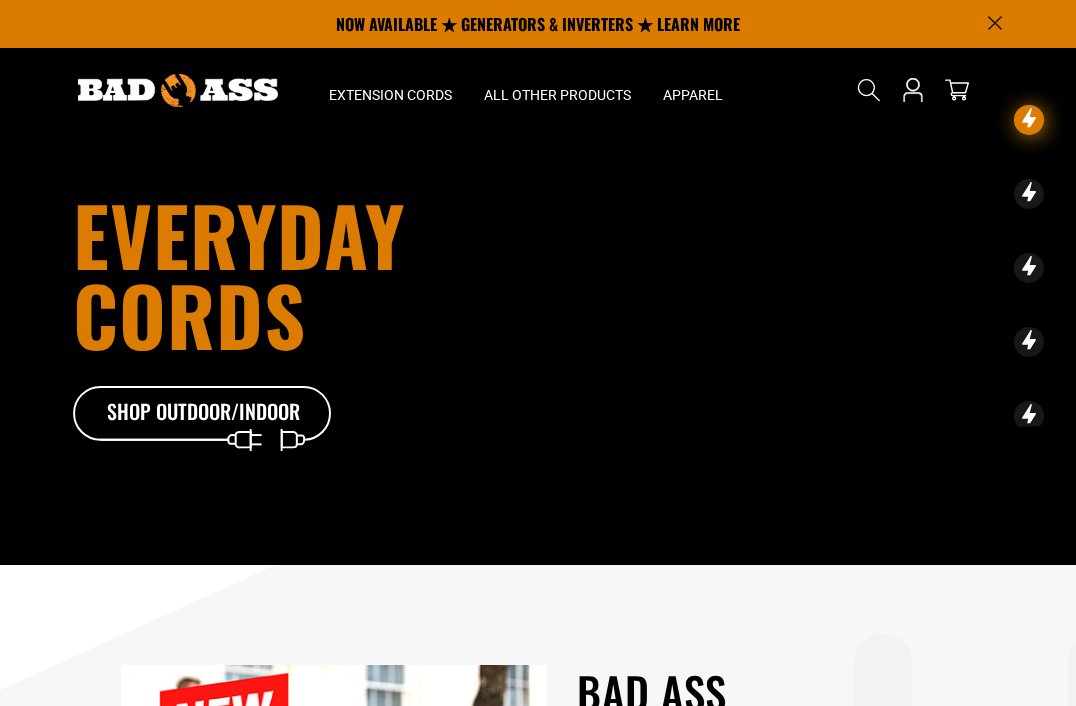 scroll, scrollTop: 468, scrollLeft: 0, axis: vertical 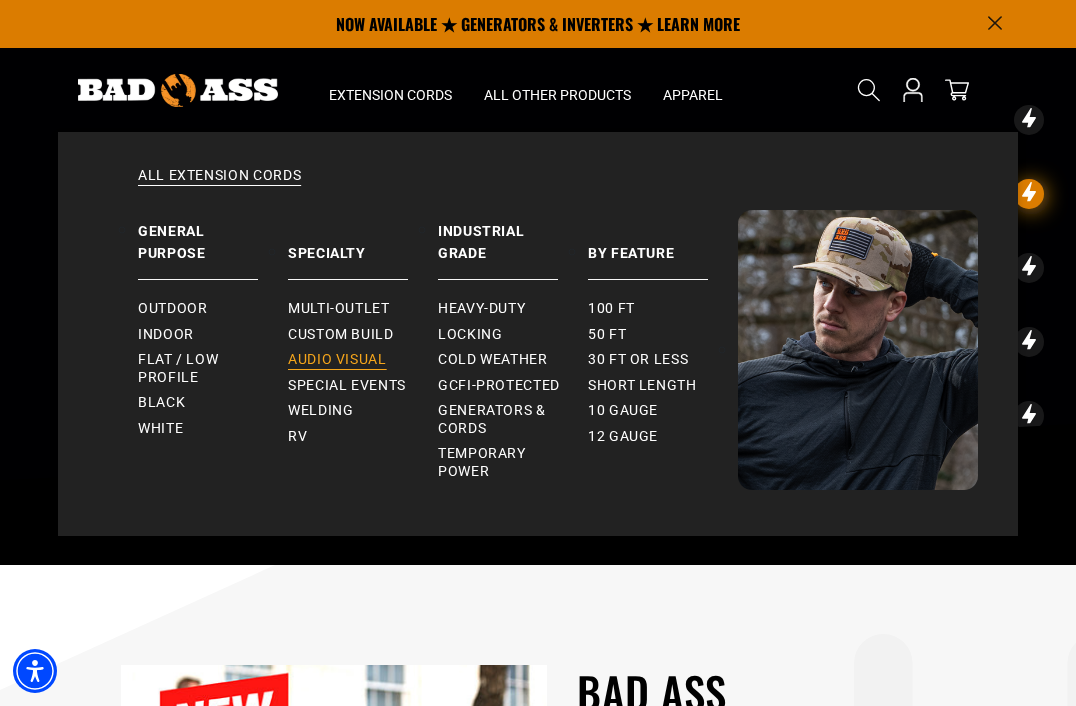 click on "Audio Visual" at bounding box center [337, 360] 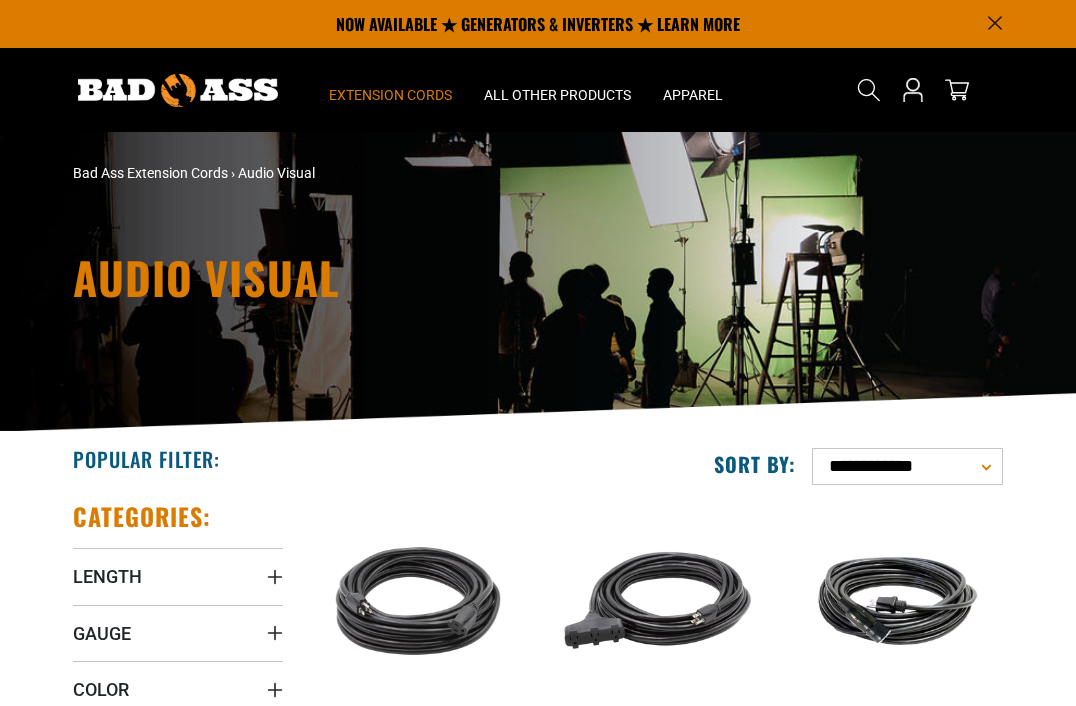 scroll, scrollTop: 0, scrollLeft: 0, axis: both 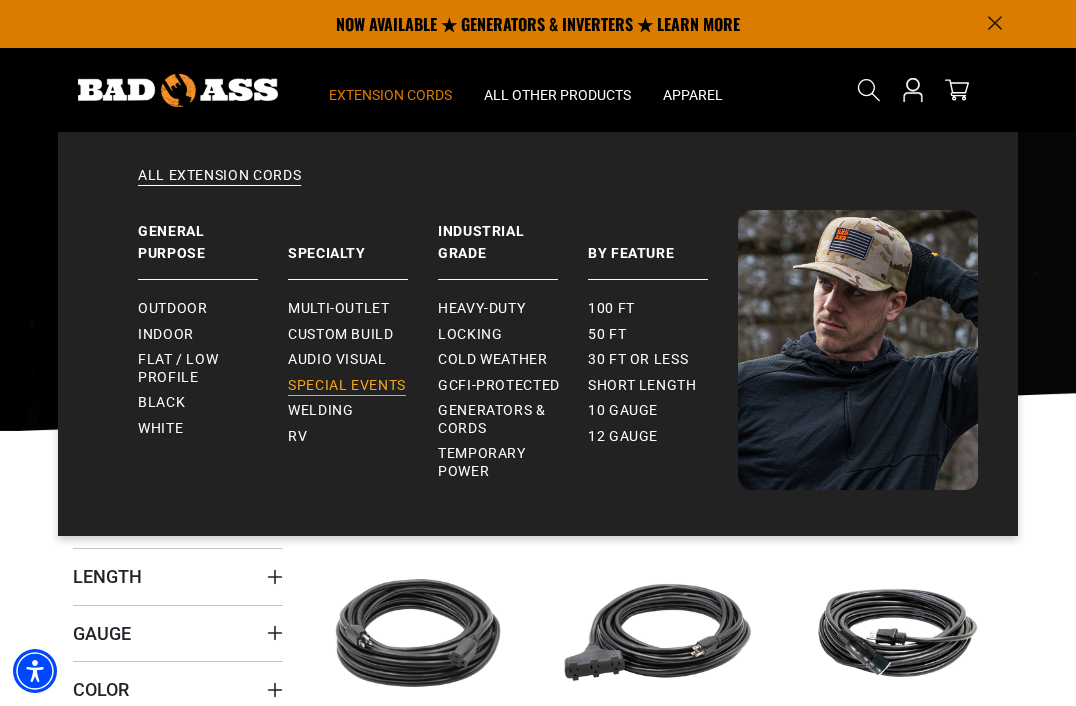 click on "Special Events" at bounding box center (347, 386) 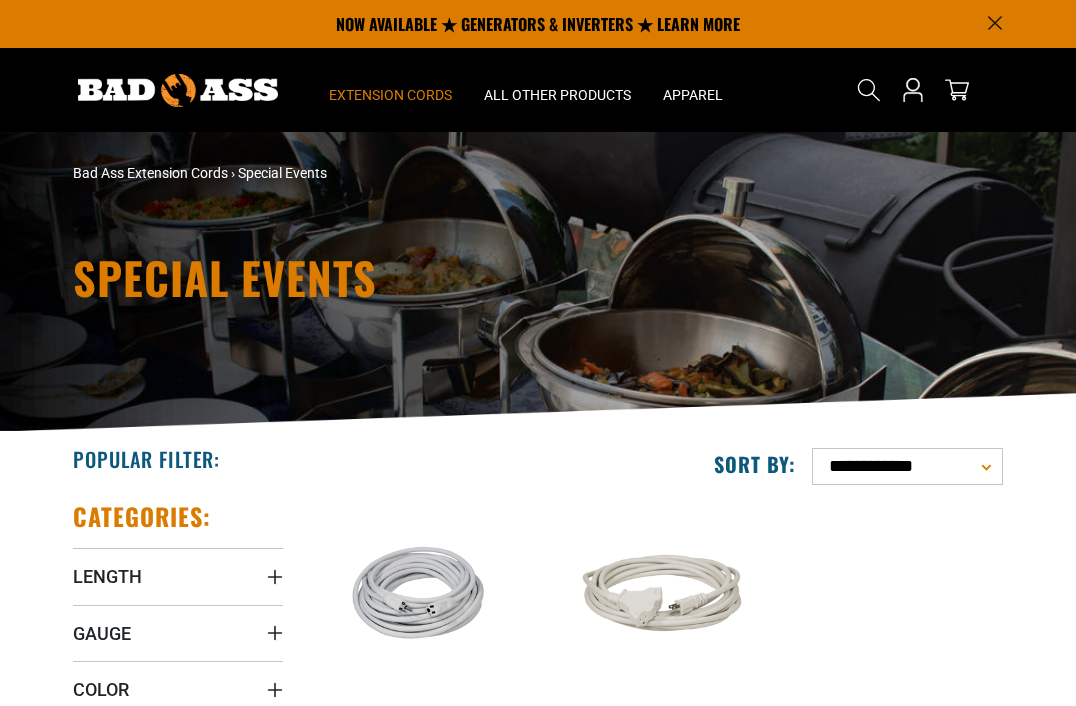 scroll, scrollTop: 0, scrollLeft: 0, axis: both 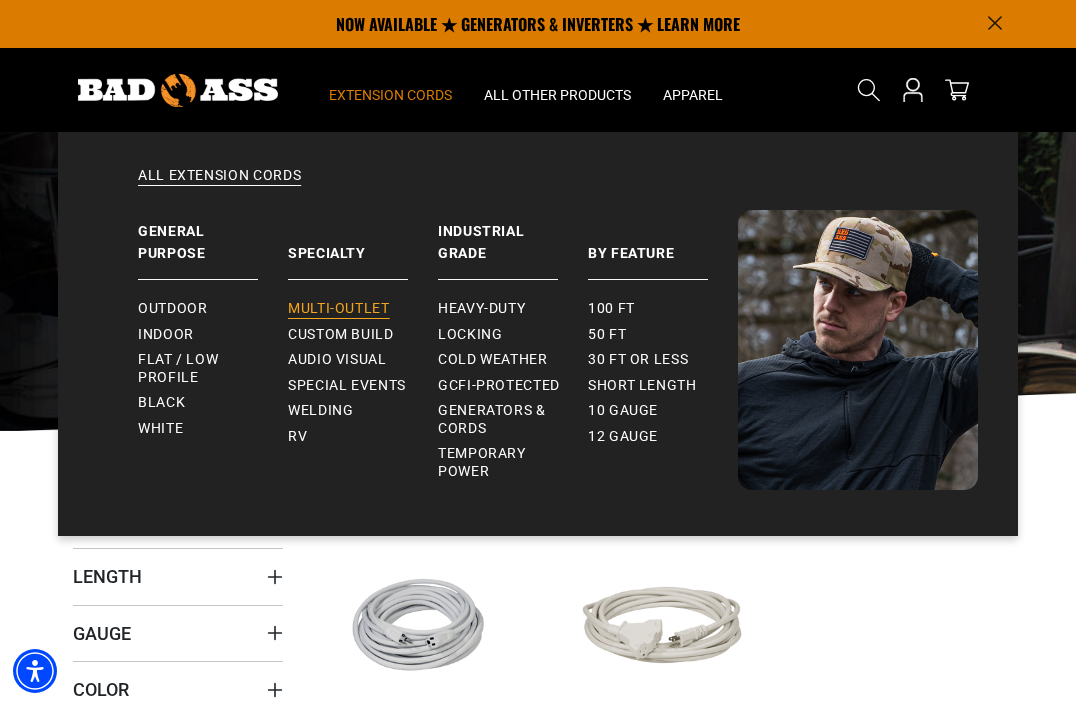 click on "Multi-Outlet" at bounding box center [339, 309] 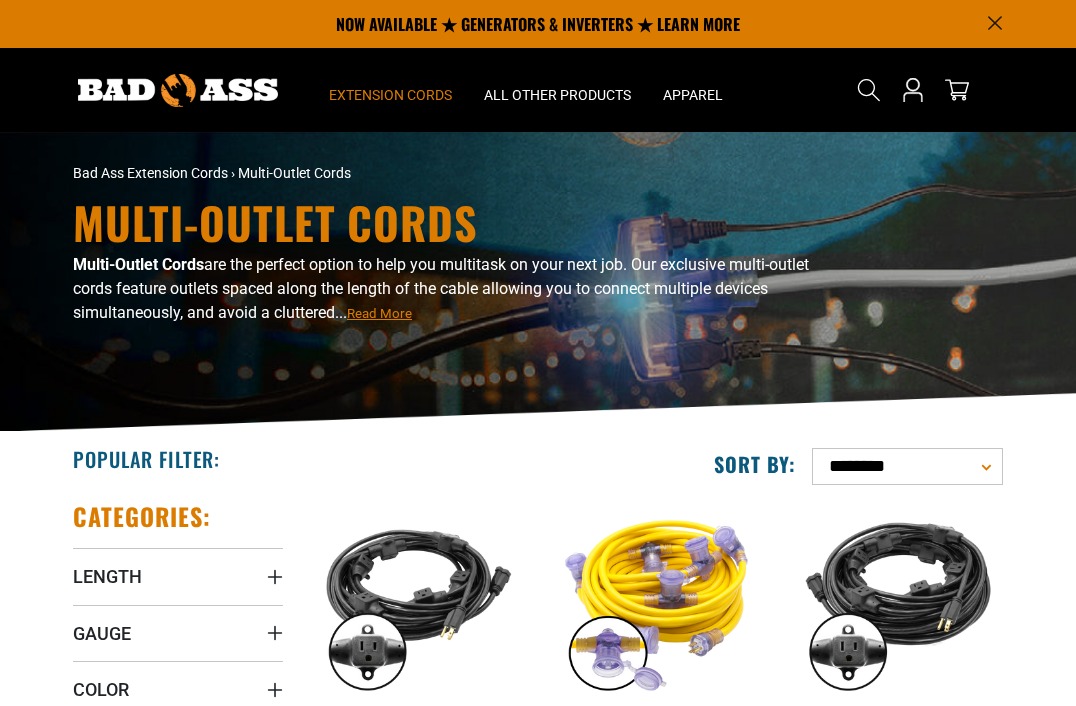 scroll, scrollTop: 0, scrollLeft: 0, axis: both 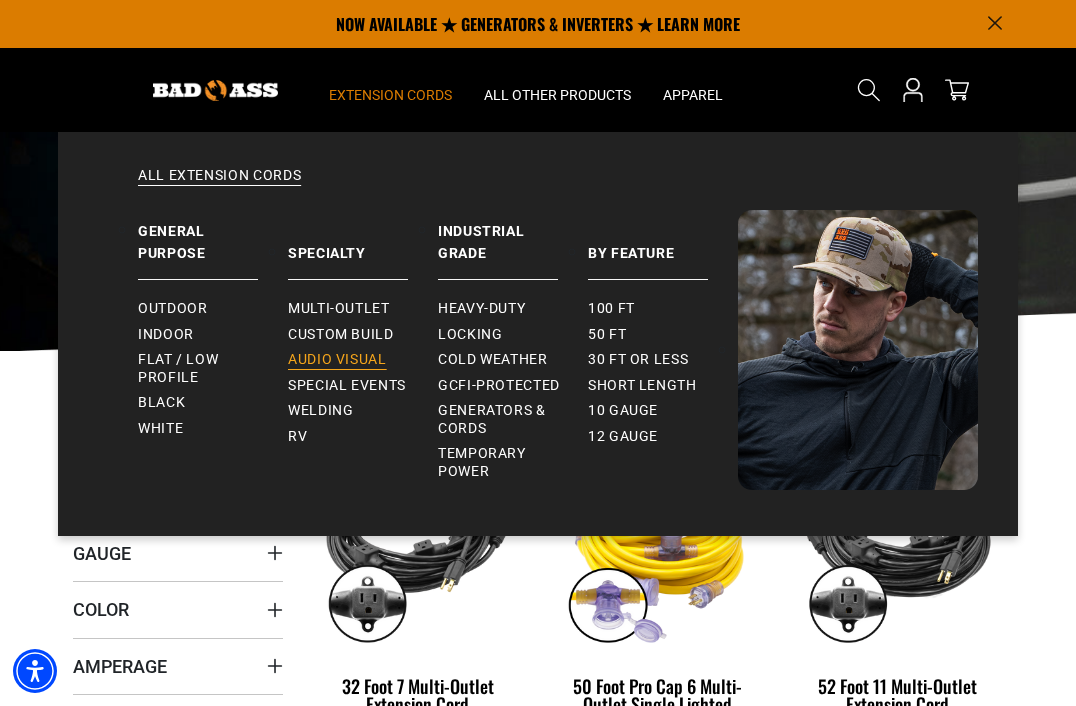 click on "Audio Visual" at bounding box center [337, 360] 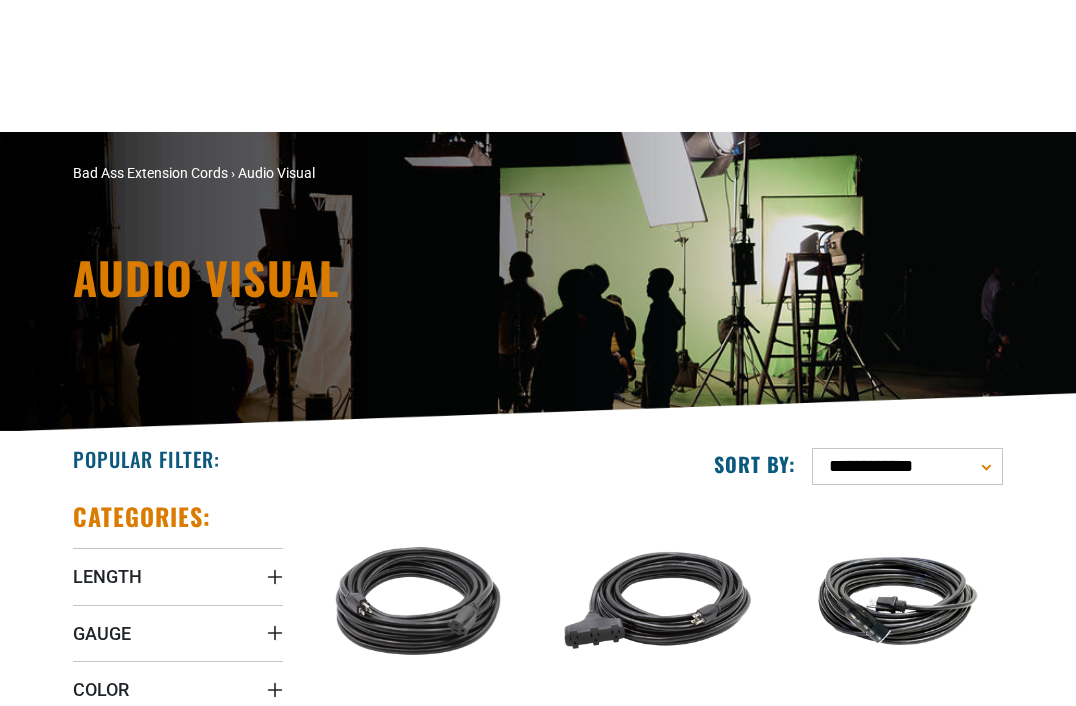 scroll, scrollTop: 188, scrollLeft: 0, axis: vertical 